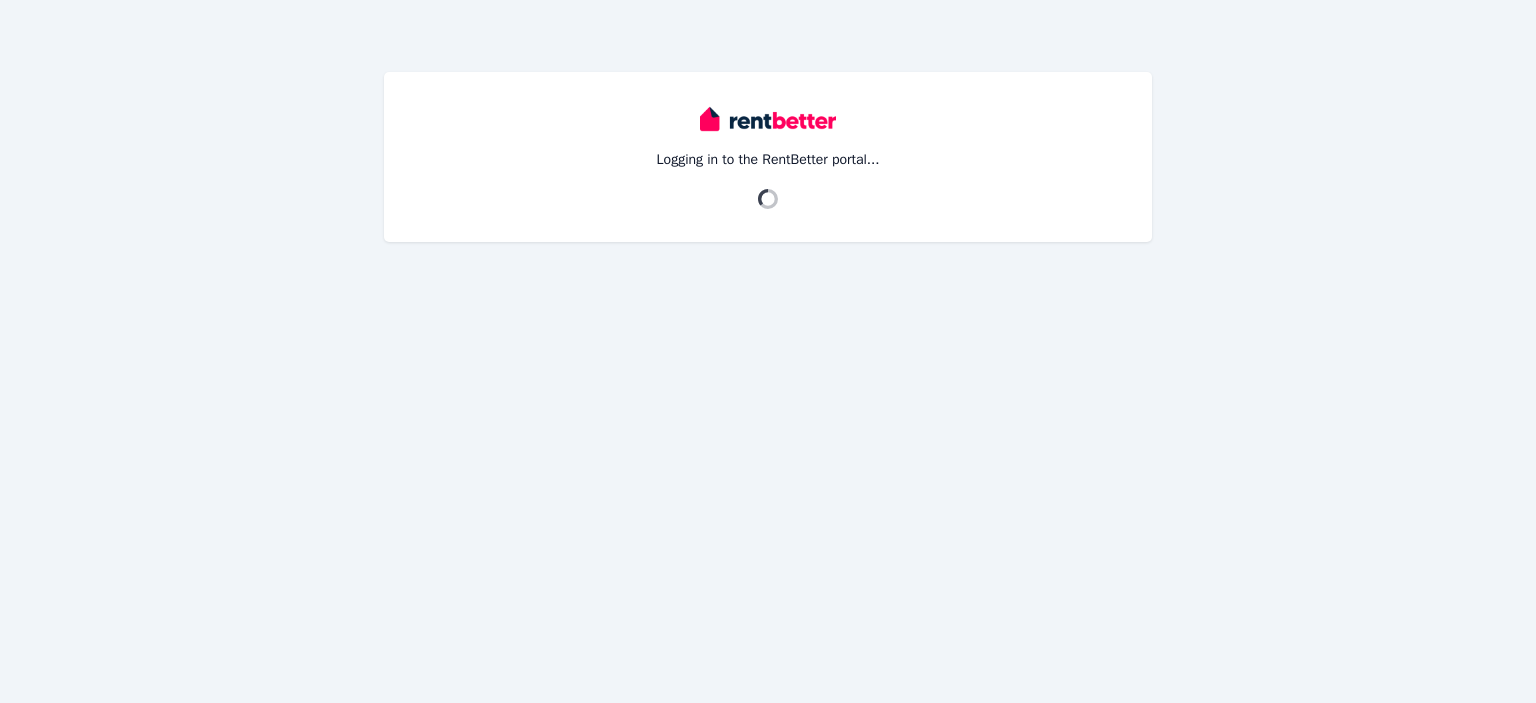 scroll, scrollTop: 0, scrollLeft: 0, axis: both 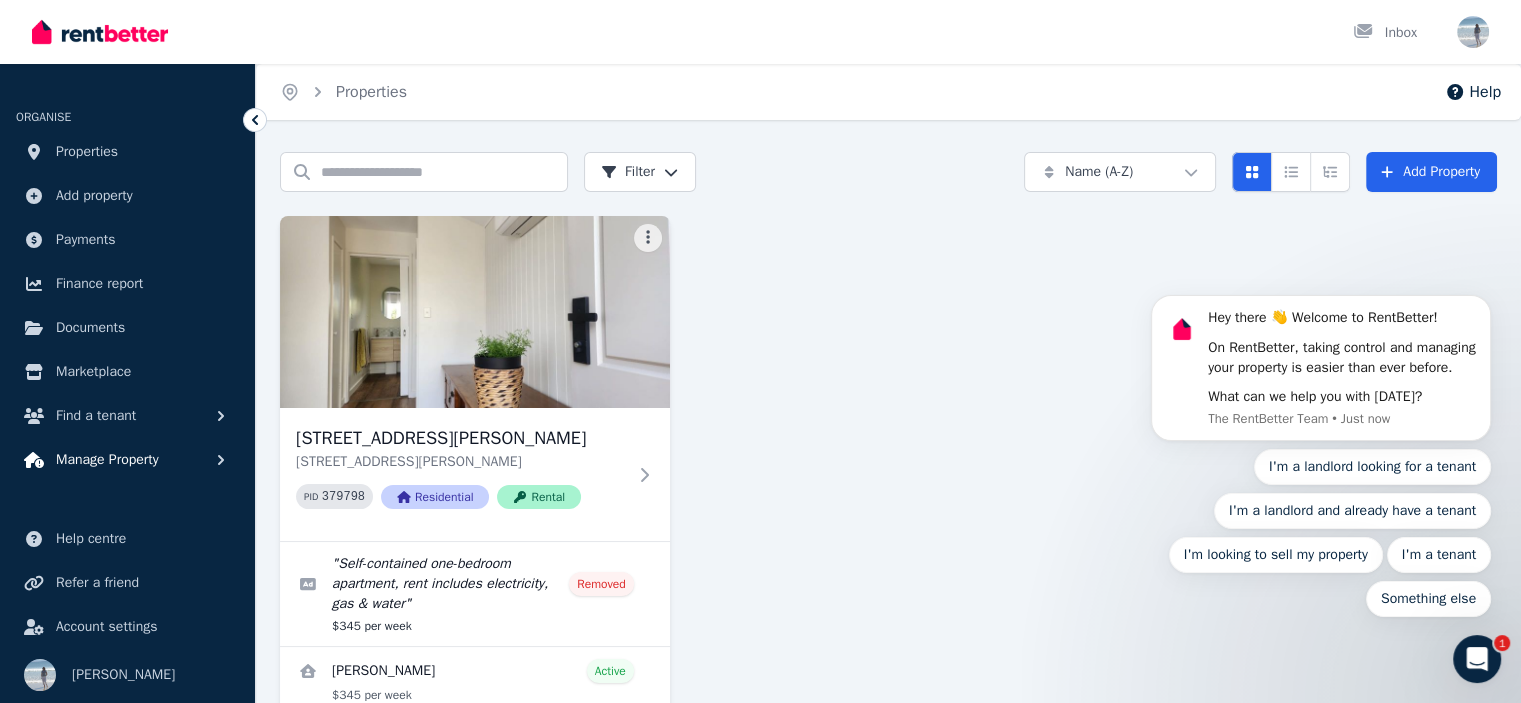 click on "Manage Property" at bounding box center [107, 460] 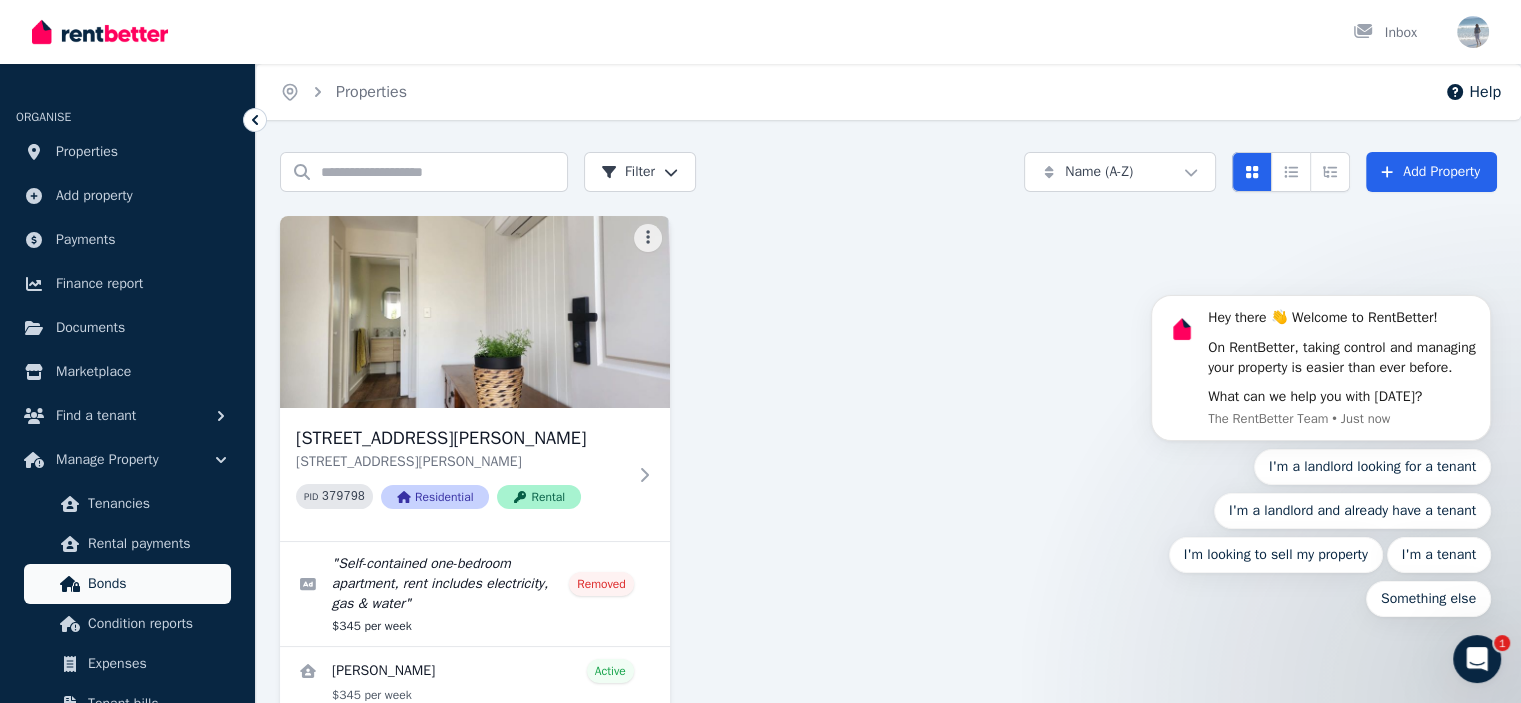 click on "Bonds" at bounding box center (155, 584) 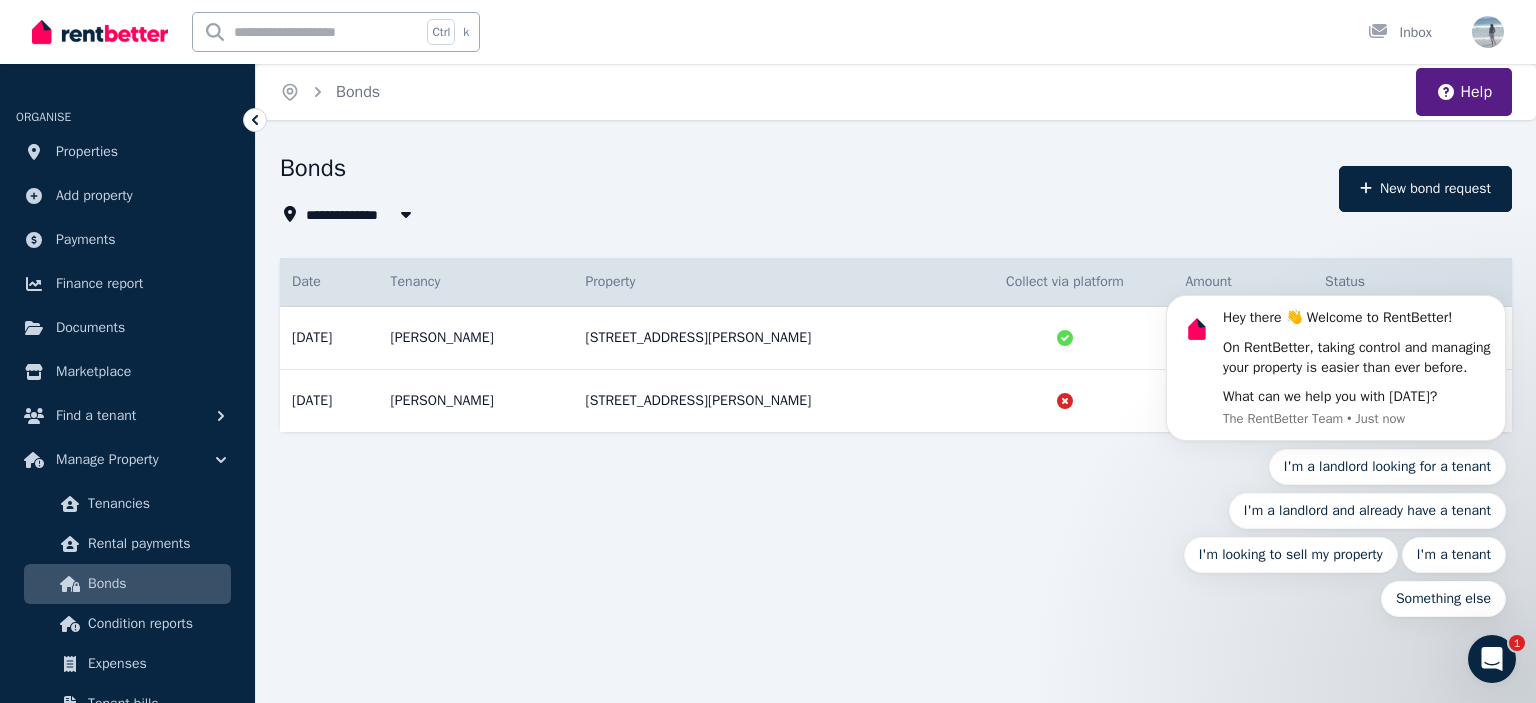 click on "Date Details Tenancy Property Collect via platform Amount Status [DATE] Property [STREET_ADDRESS][GEOGRAPHIC_DATA][PERSON_NAME] [PERSON_NAME] Method Collected via platform [PERSON_NAME] [STREET_ADDRESS][PERSON_NAME][PERSON_NAME] $1,499.00 Paid [DATE] Property [STREET_ADDRESS][PERSON_NAME] Tenancy [PERSON_NAME] Method Collected outside platform [PERSON_NAME] [STREET_ADDRESS][PERSON_NAME][PERSON_NAME] $1,499.00 Paid" at bounding box center [896, 363] 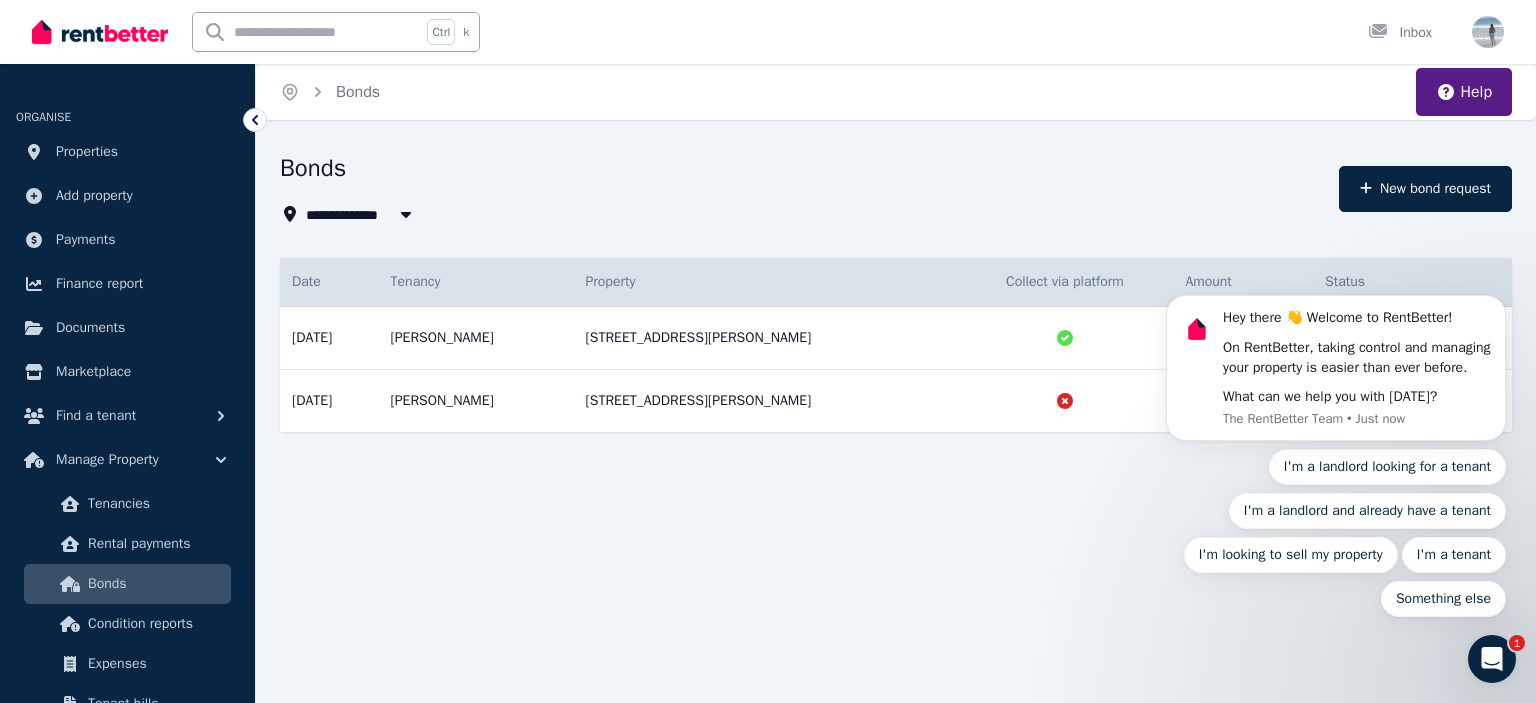 drag, startPoint x: 1108, startPoint y: 453, endPoint x: 1055, endPoint y: 551, distance: 111.41364 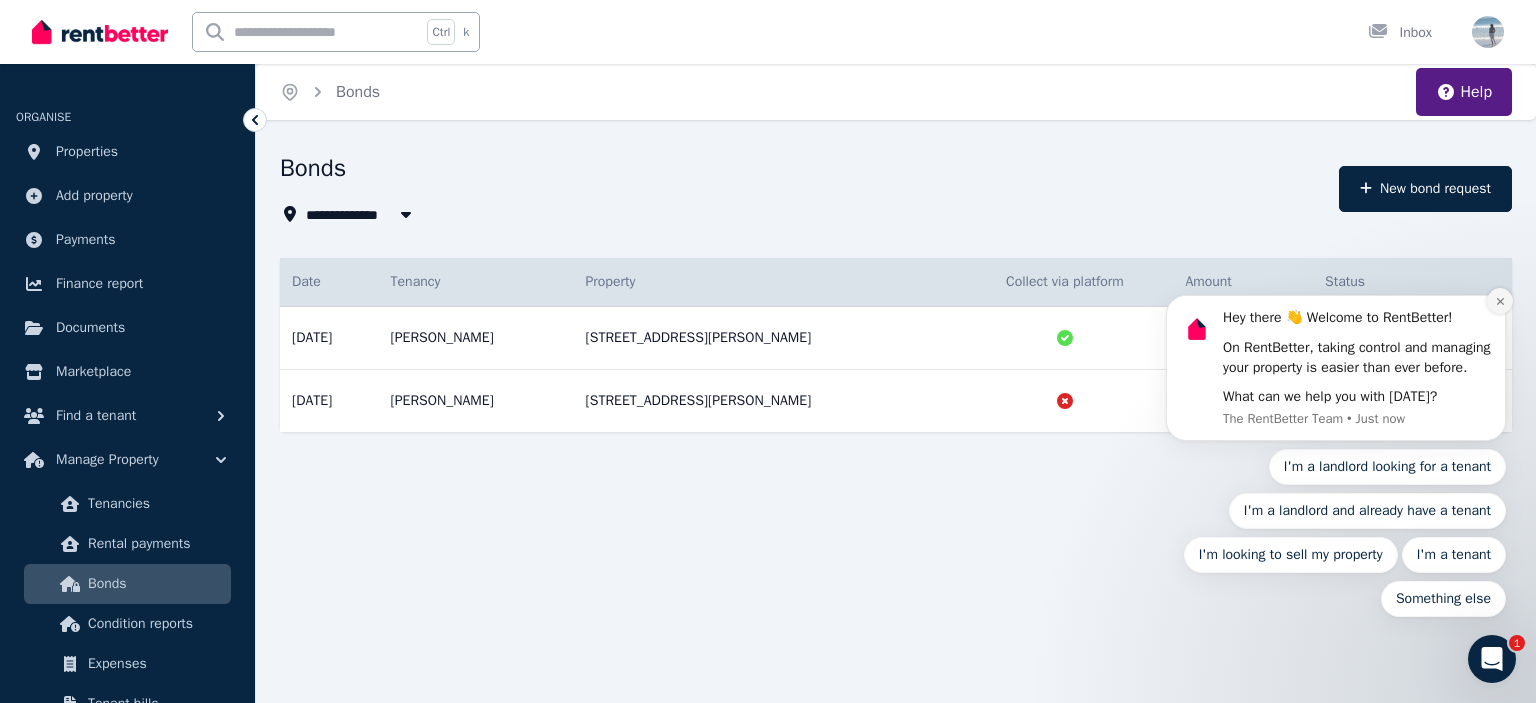 click at bounding box center (1500, 301) 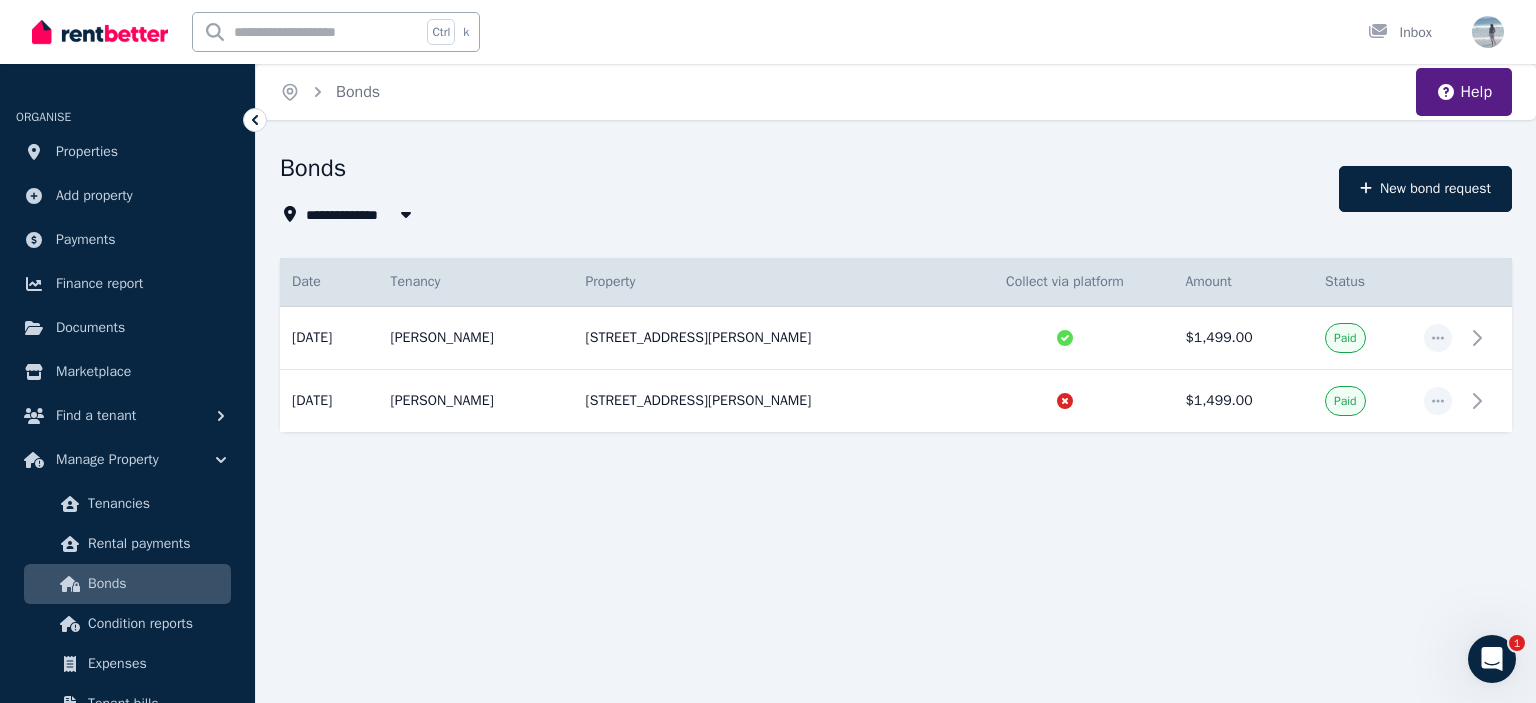 drag, startPoint x: 366, startPoint y: 188, endPoint x: 1207, endPoint y: 178, distance: 841.05945 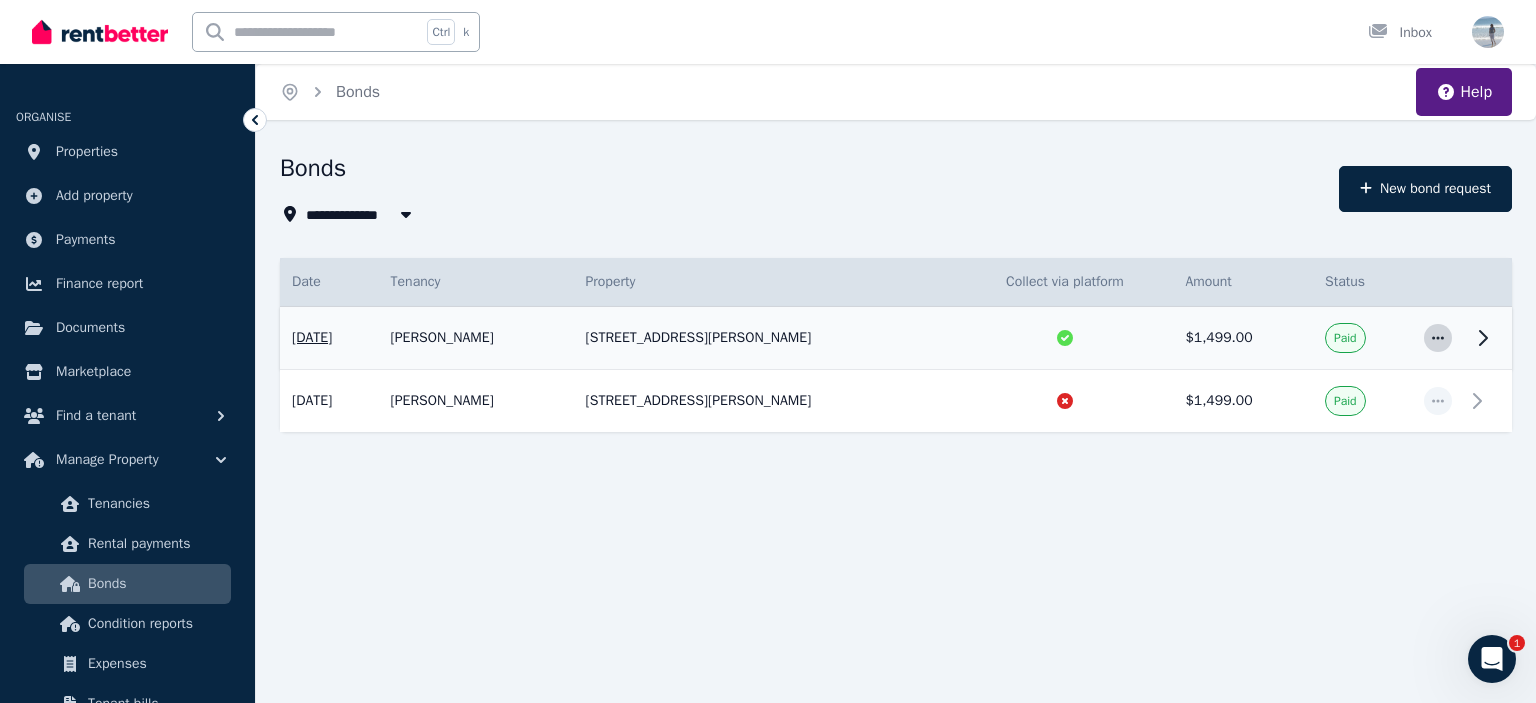 click 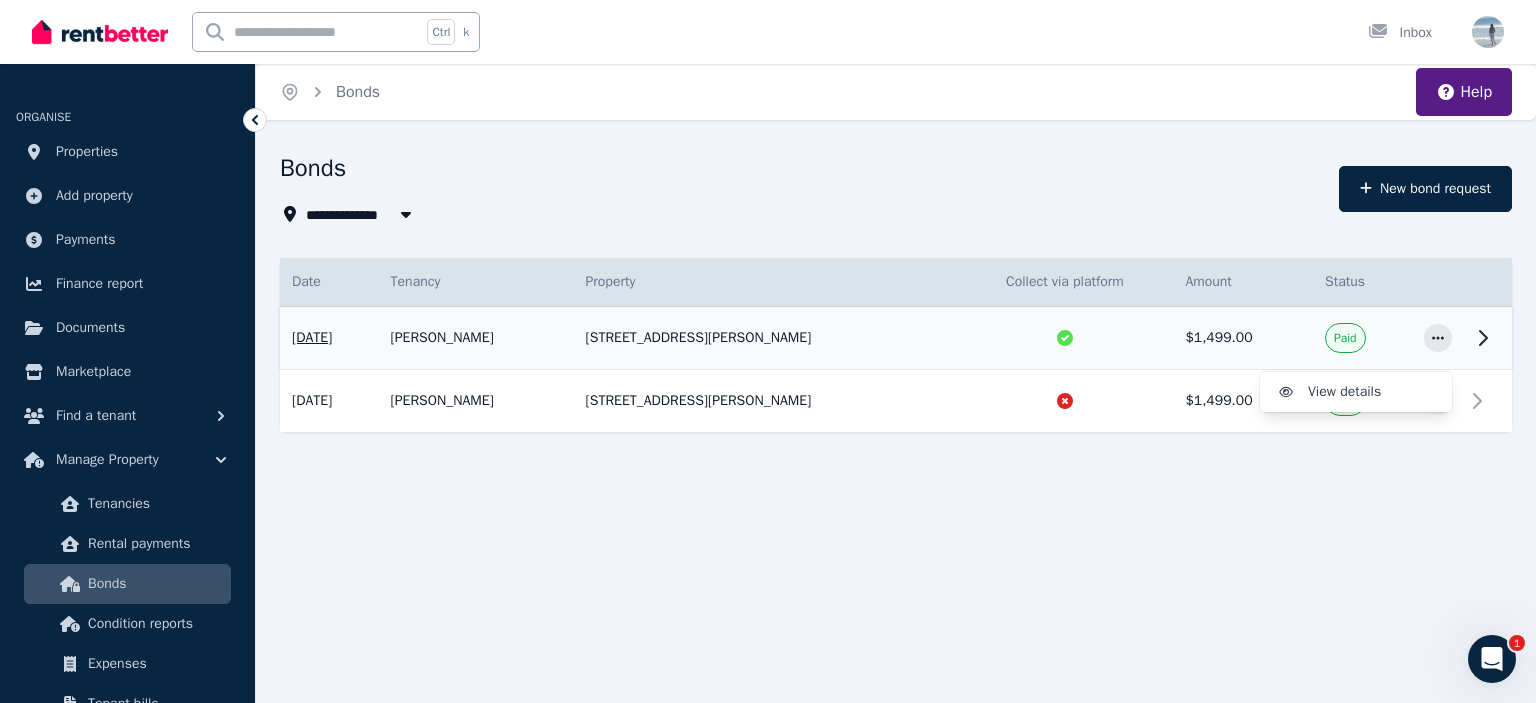 click 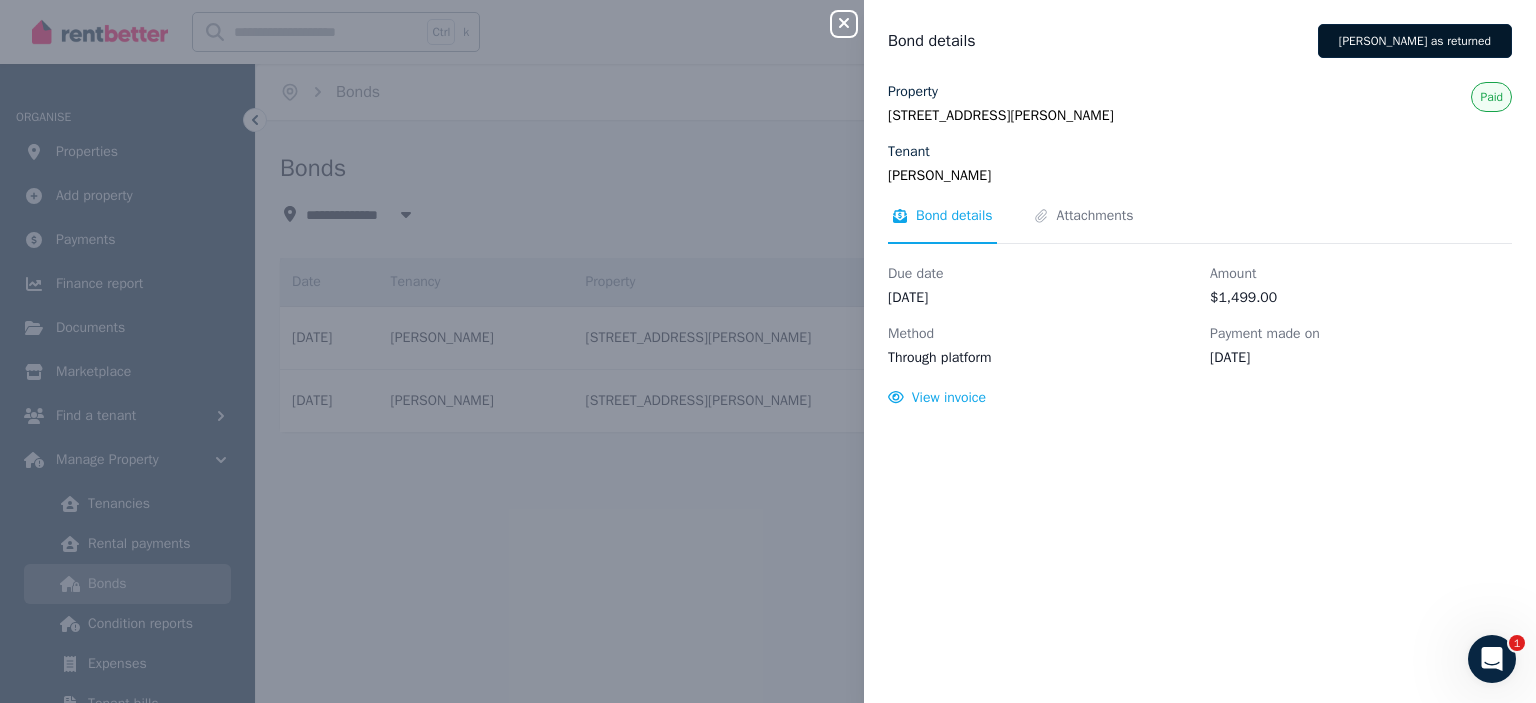 click on "[PERSON_NAME] as returned" at bounding box center (1415, 41) 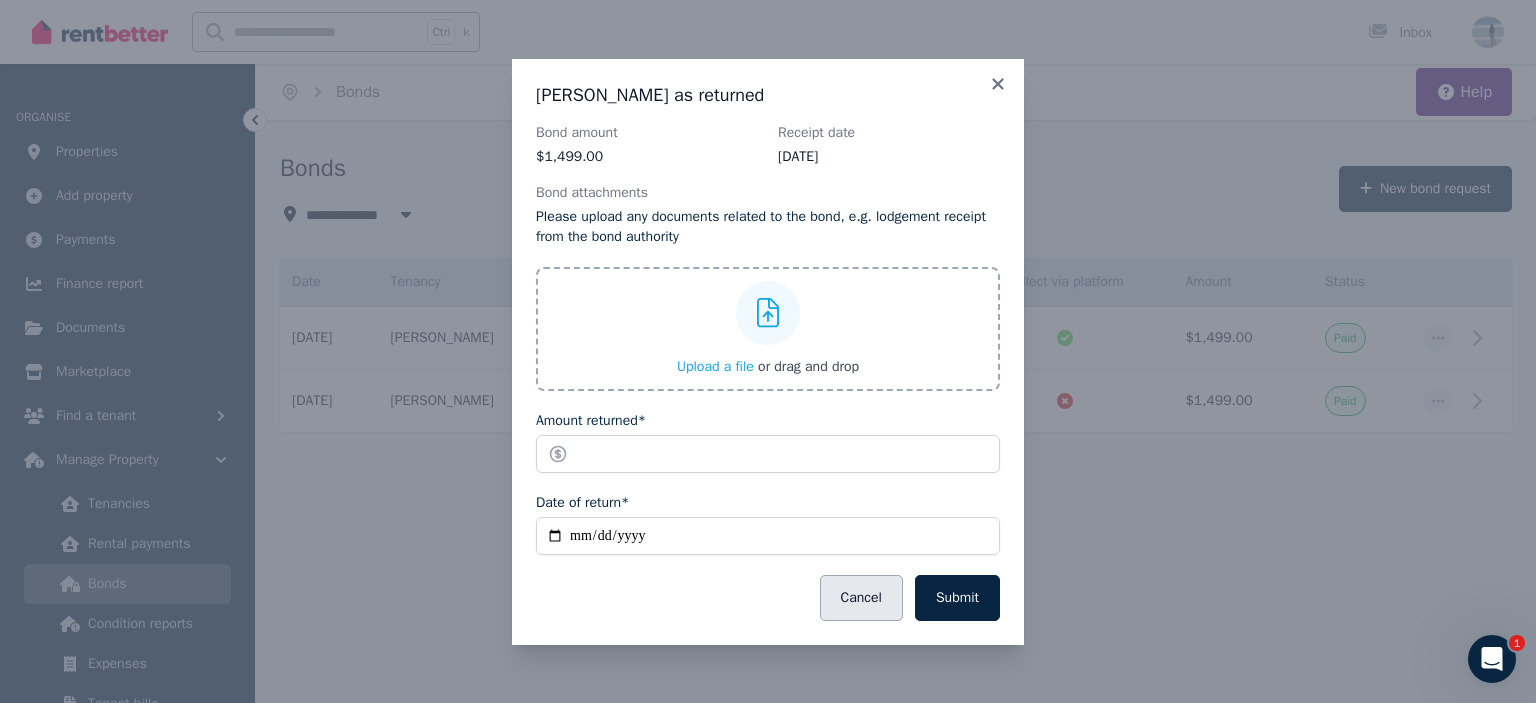 click on "Cancel" at bounding box center [861, 598] 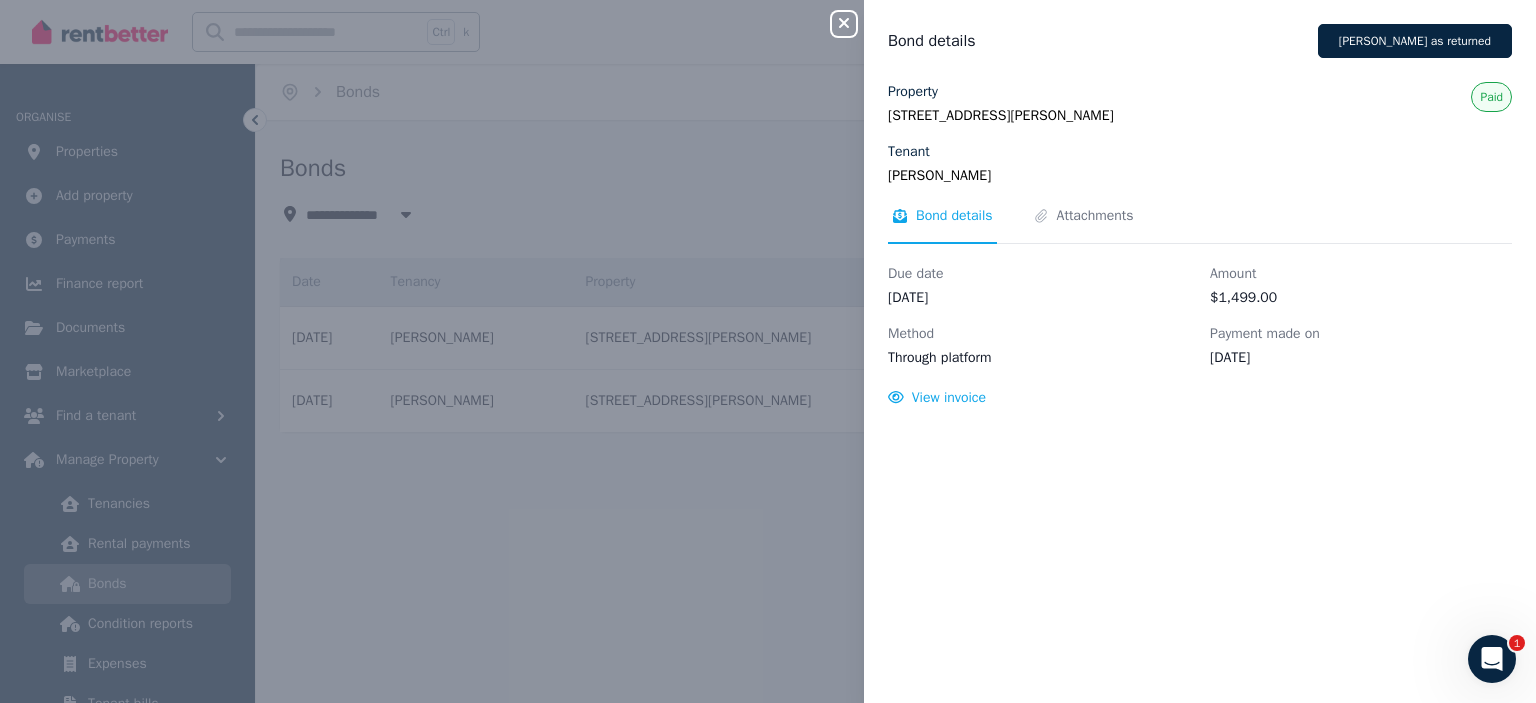 click 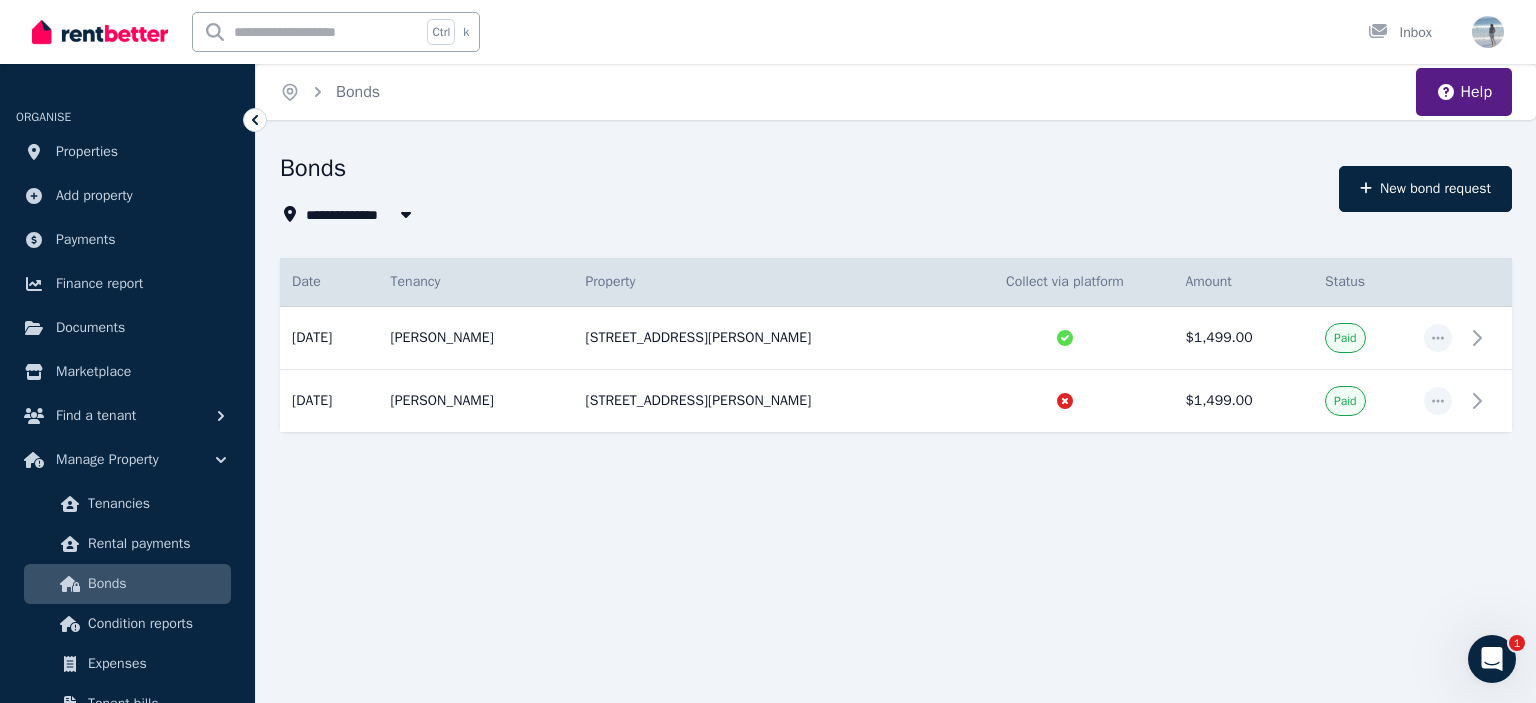 click on "**********" at bounding box center (768, 351) 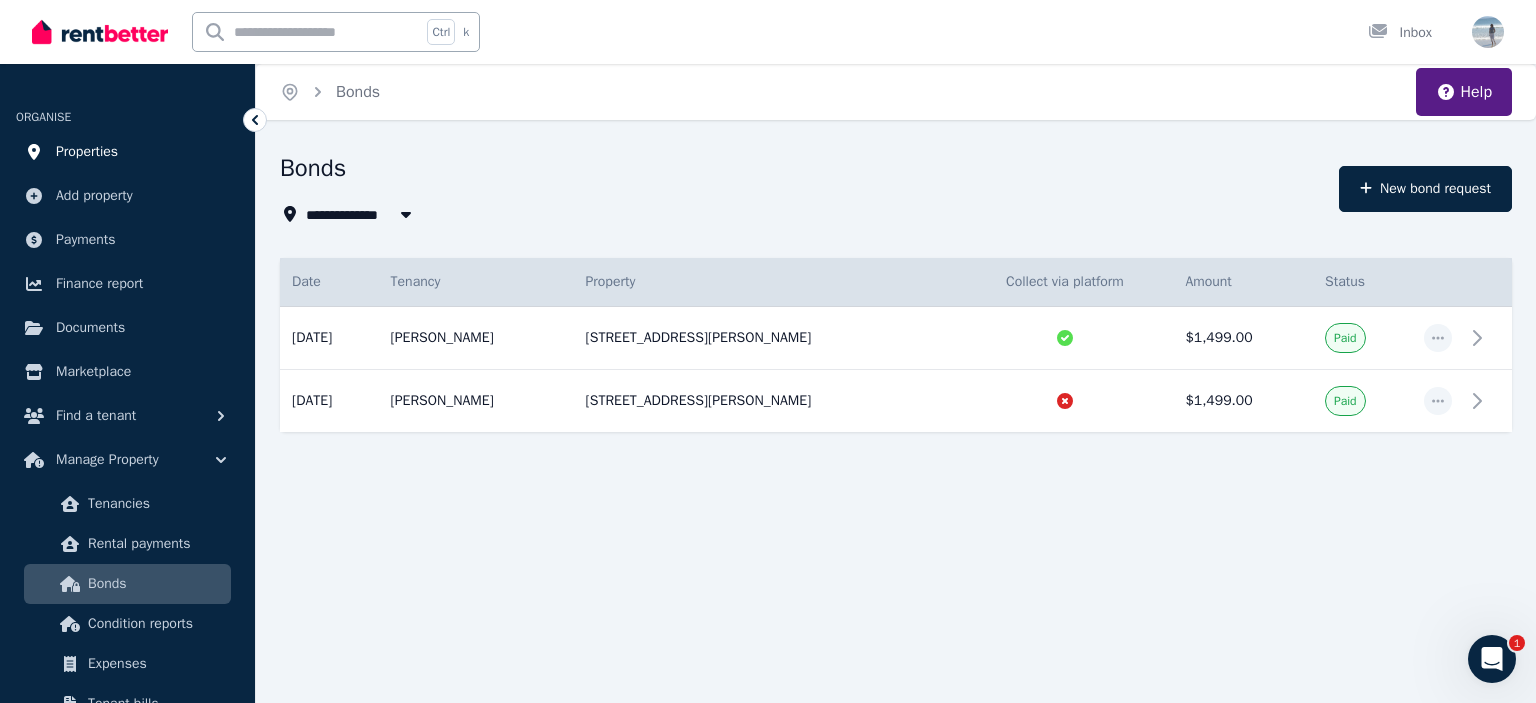 click on "Properties" at bounding box center (87, 152) 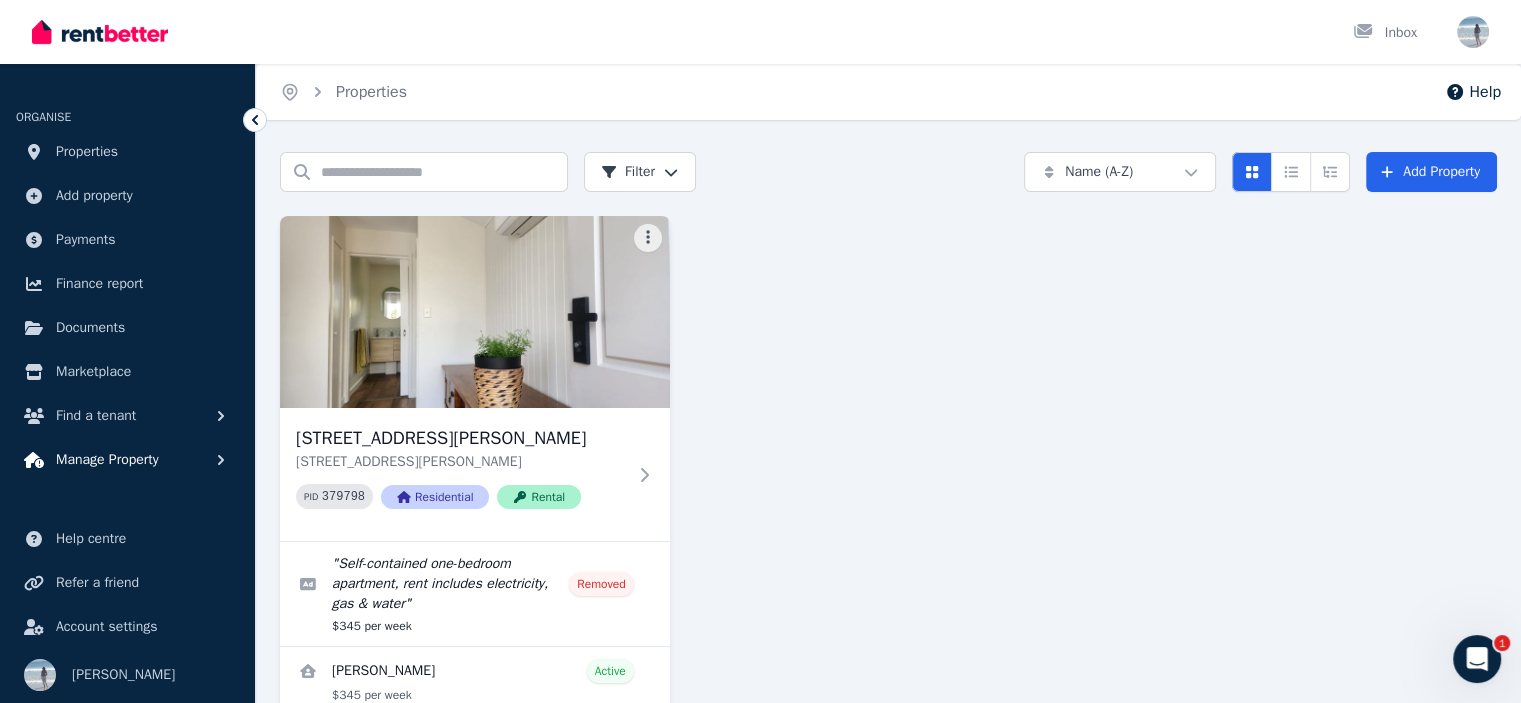 click on "Manage Property" at bounding box center (107, 460) 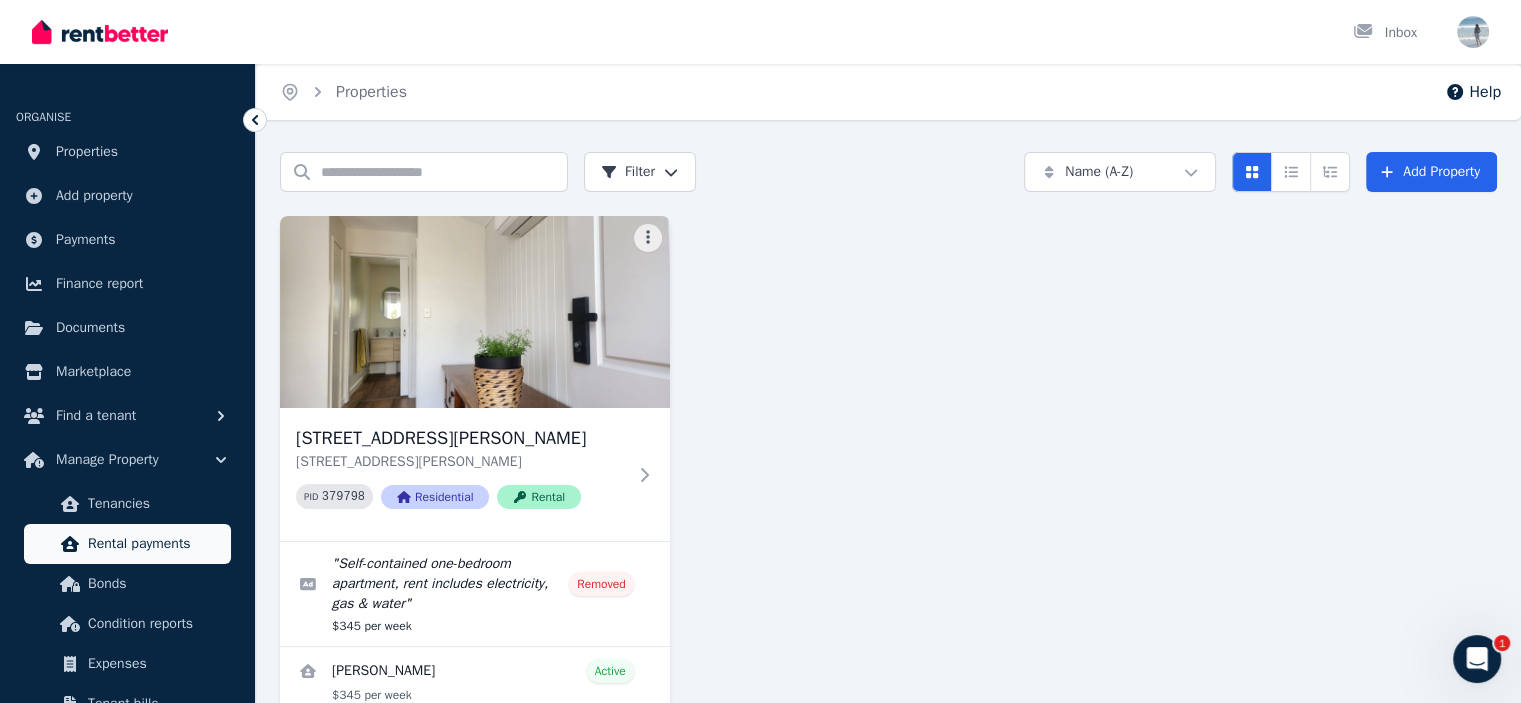 click on "Rental payments" at bounding box center (155, 544) 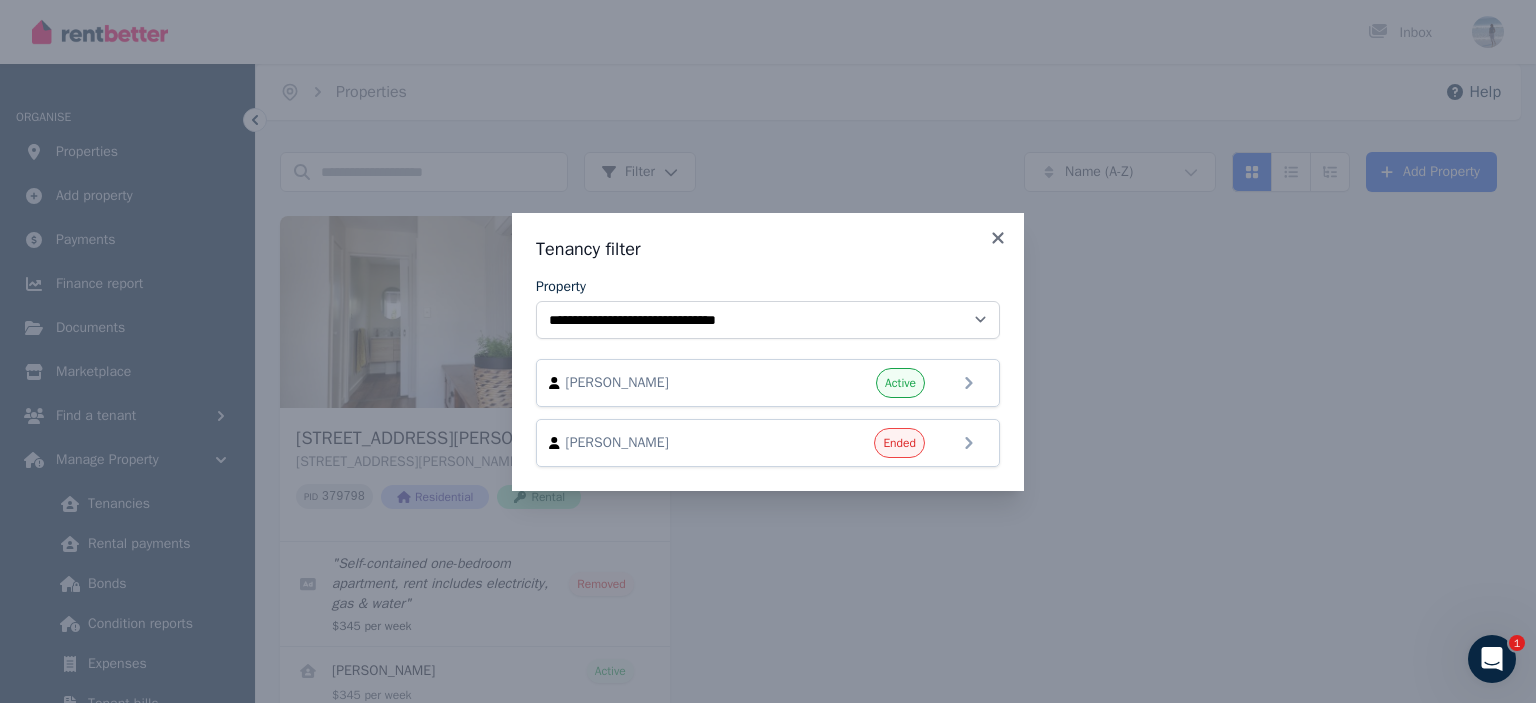 drag, startPoint x: 152, startPoint y: 537, endPoint x: 822, endPoint y: 145, distance: 776.24994 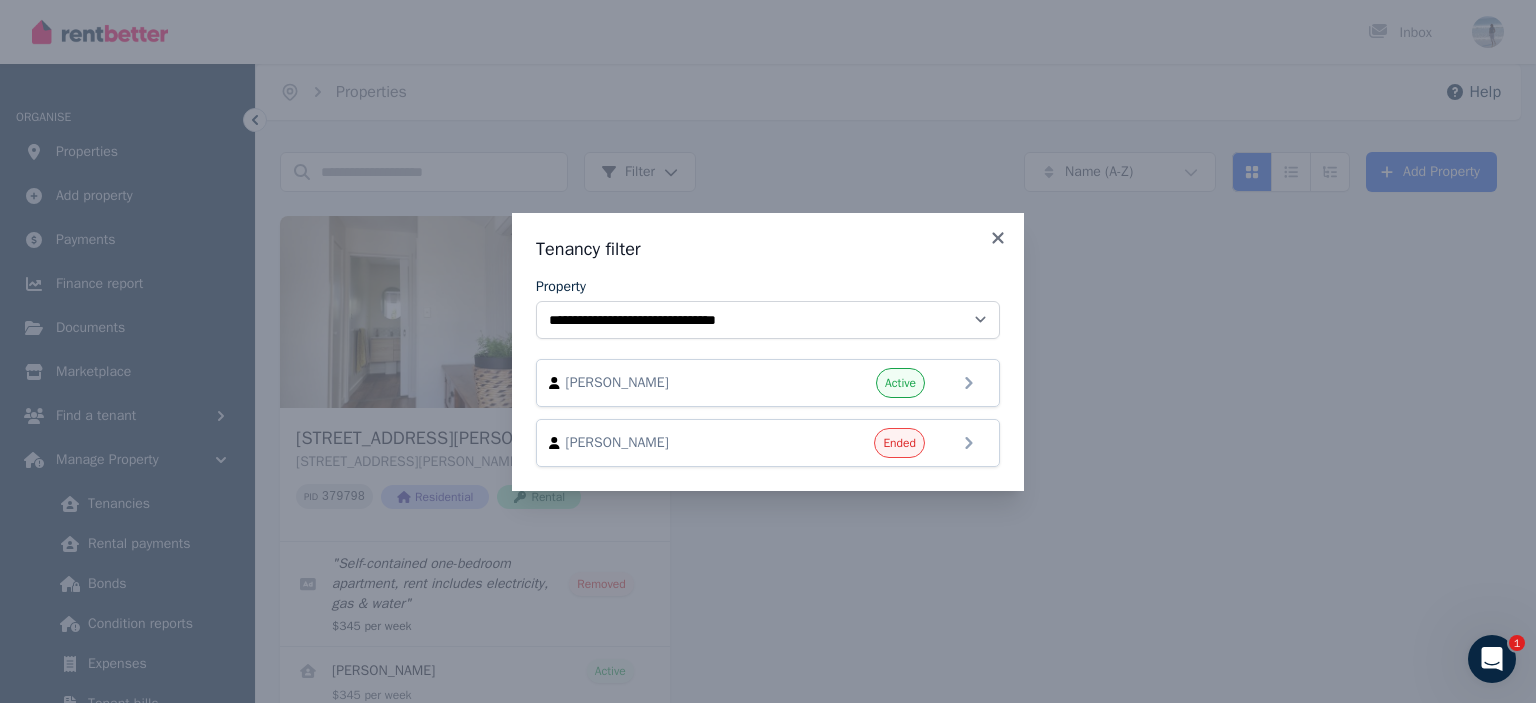 click on "**********" at bounding box center (768, 351) 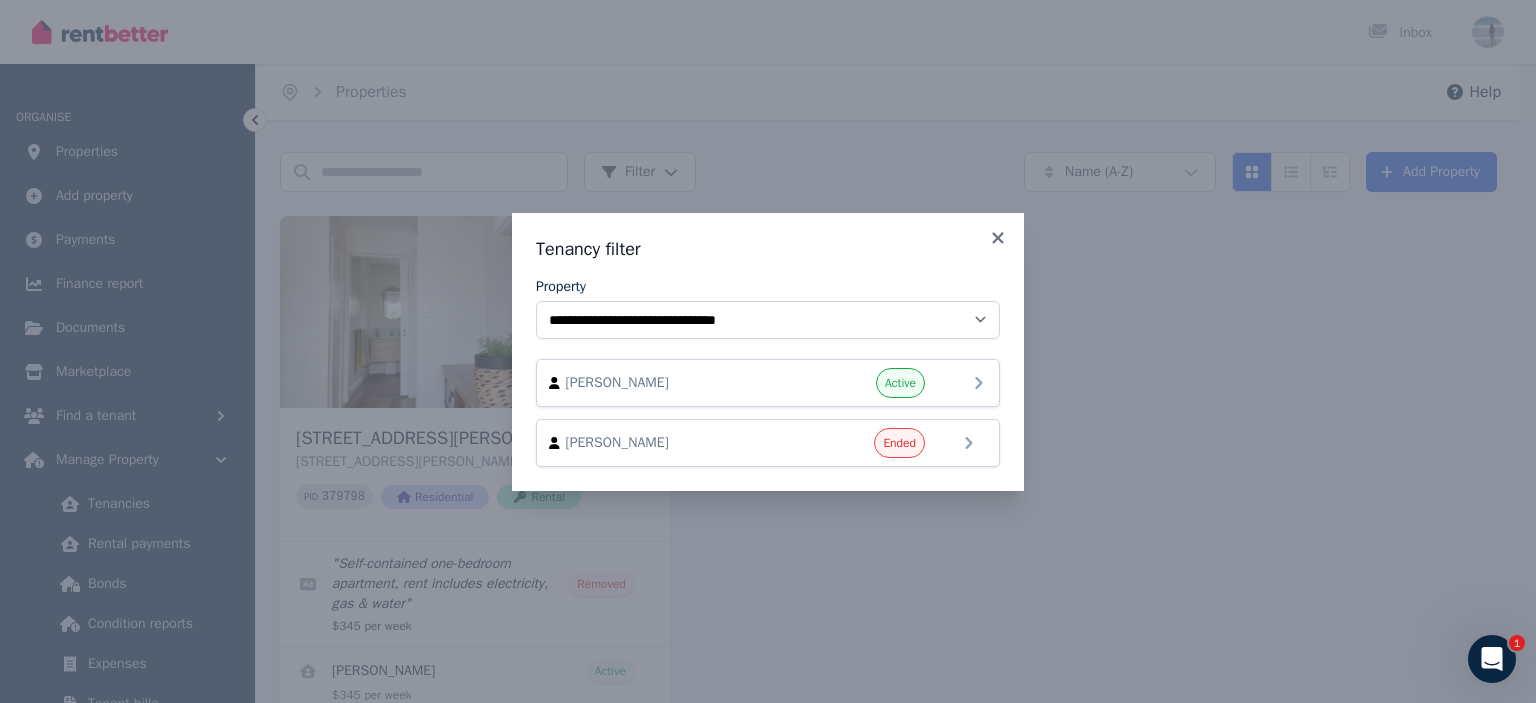 click on "[PERSON_NAME]" at bounding box center [680, 383] 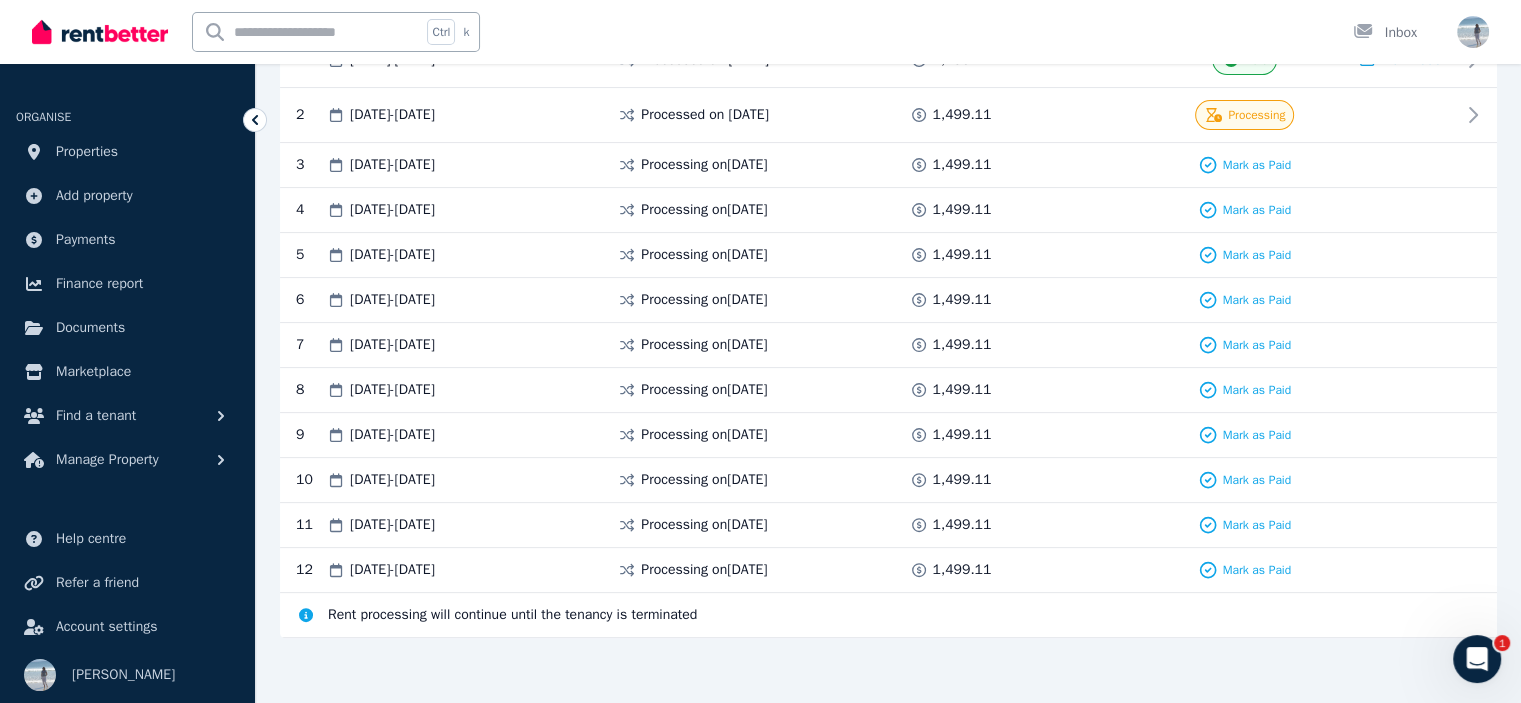 scroll, scrollTop: 489, scrollLeft: 0, axis: vertical 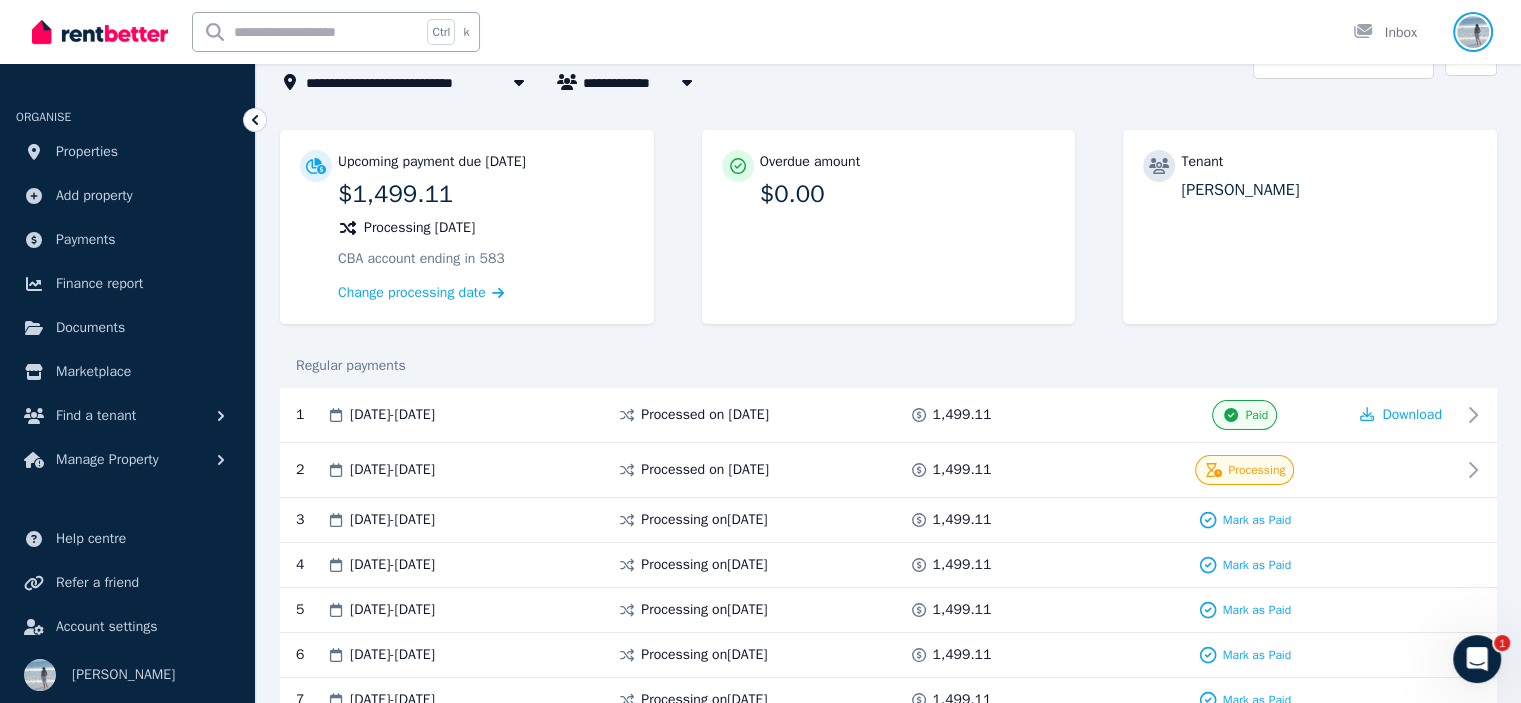 click at bounding box center (1473, 32) 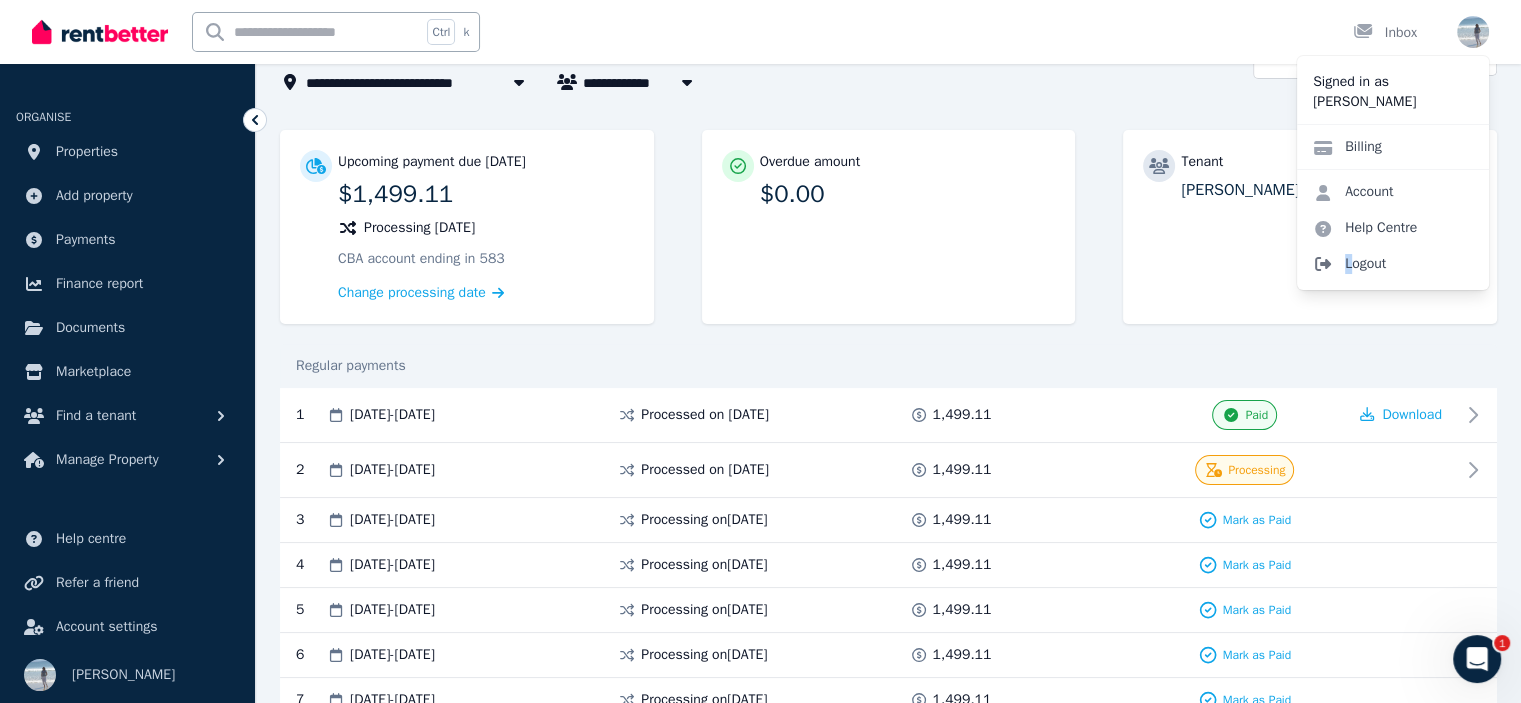 click on "Logout" at bounding box center [1393, 264] 